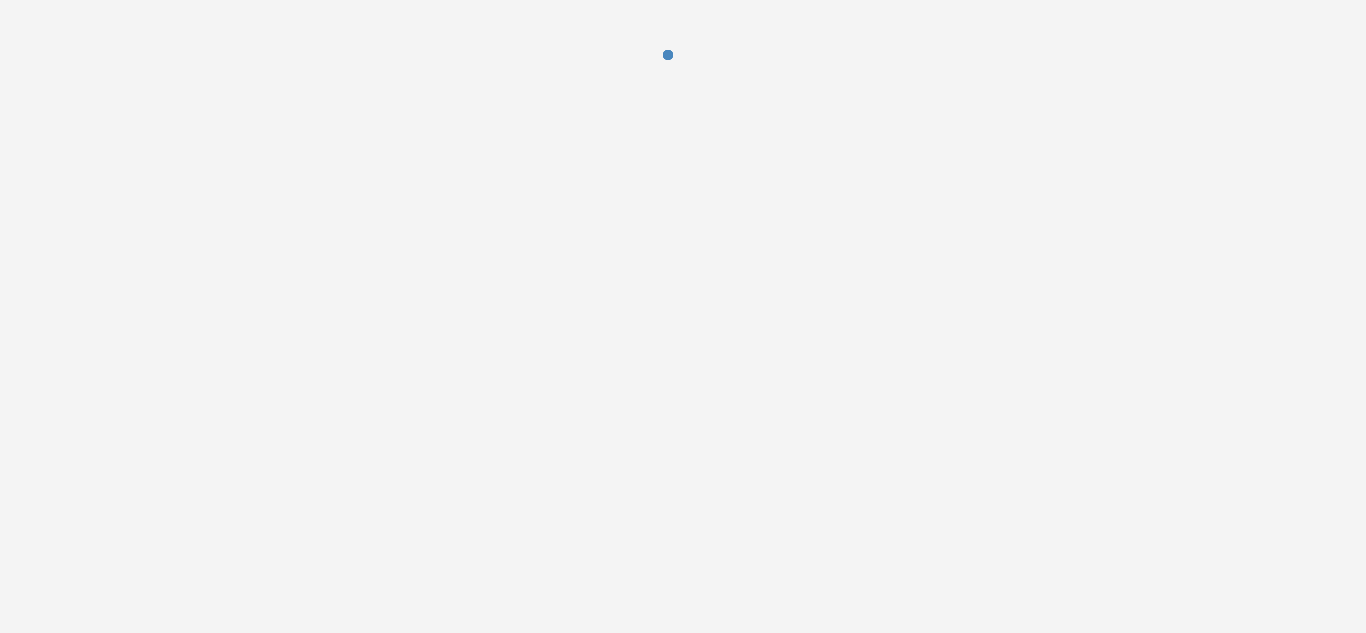 scroll, scrollTop: 0, scrollLeft: 0, axis: both 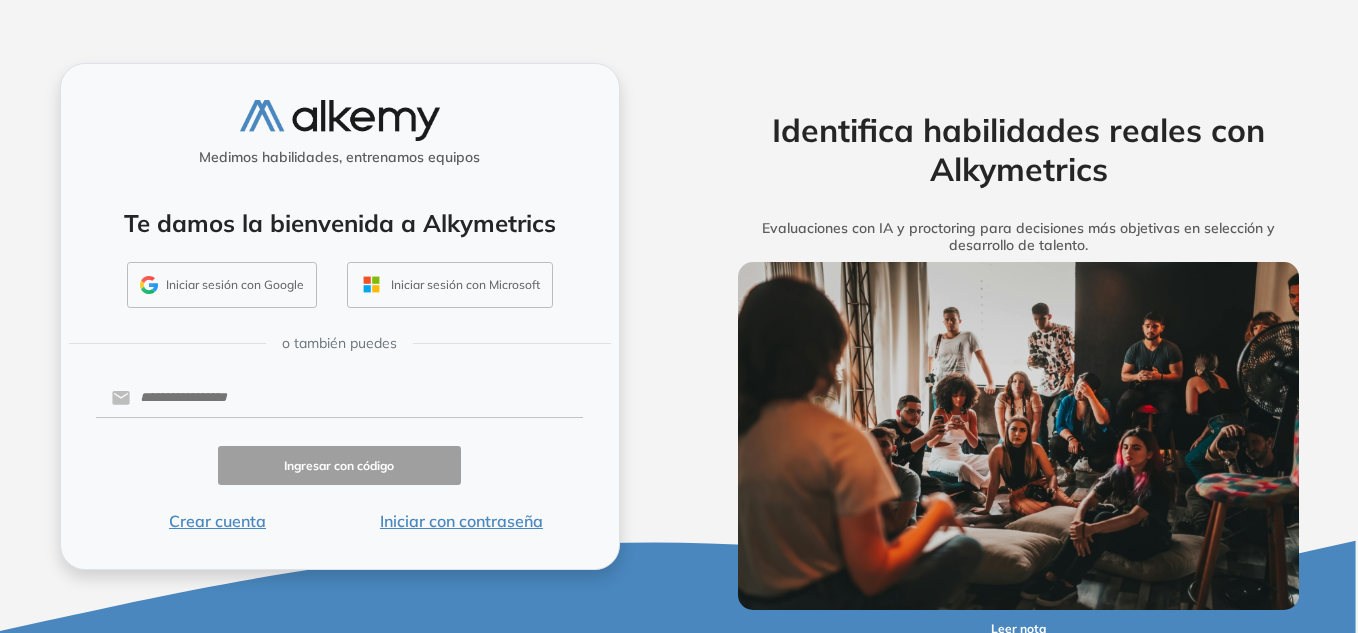 click on "Iniciar sesión con Google" at bounding box center [222, 285] 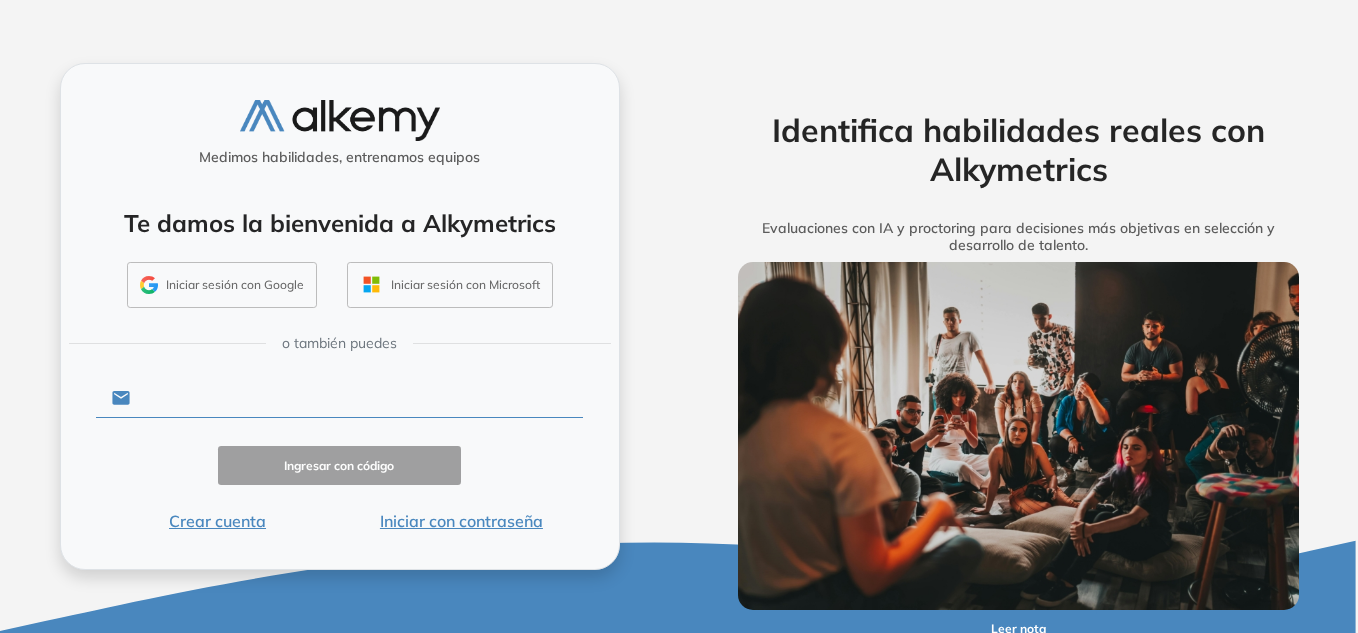 click at bounding box center (356, 398) 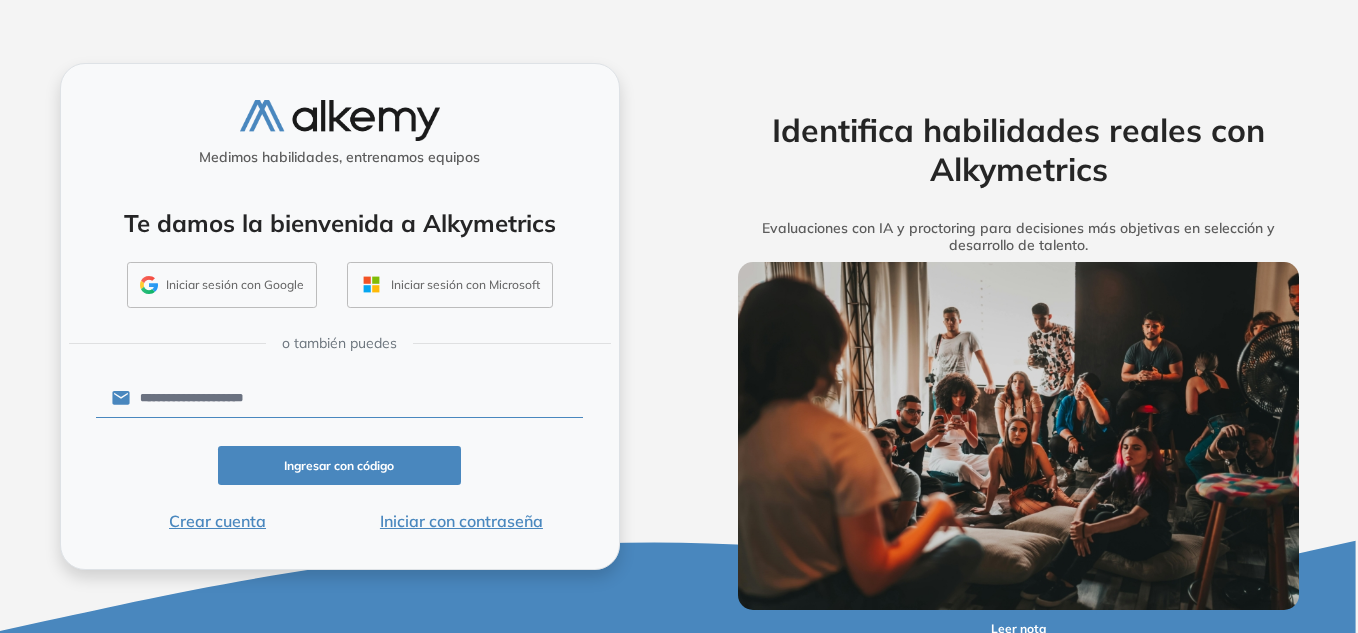 click on "Ingresar con código" at bounding box center [340, 465] 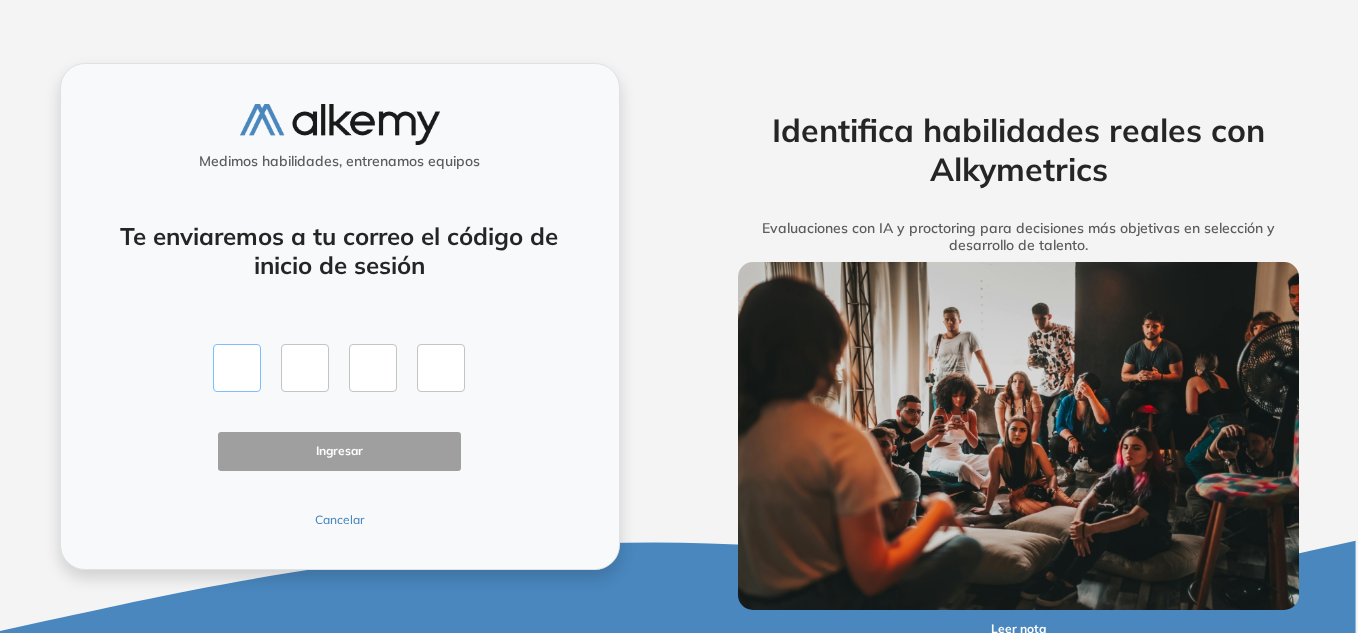 click at bounding box center (237, 368) 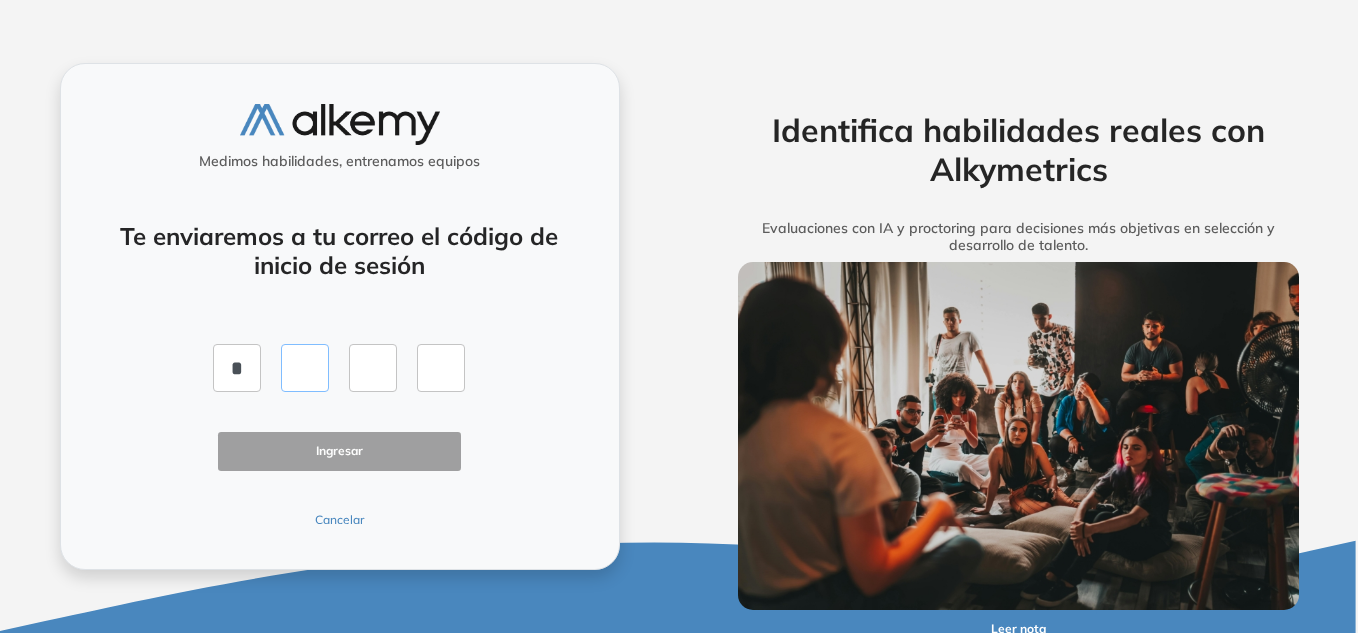 type on "*" 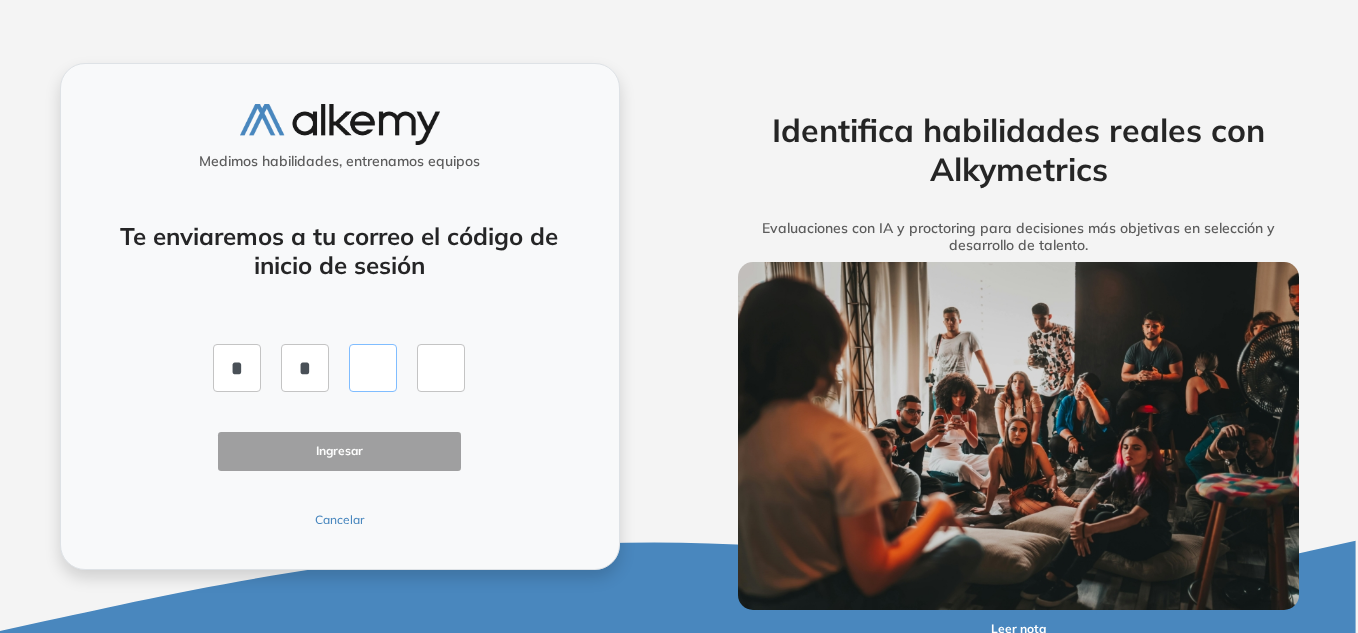 type on "*" 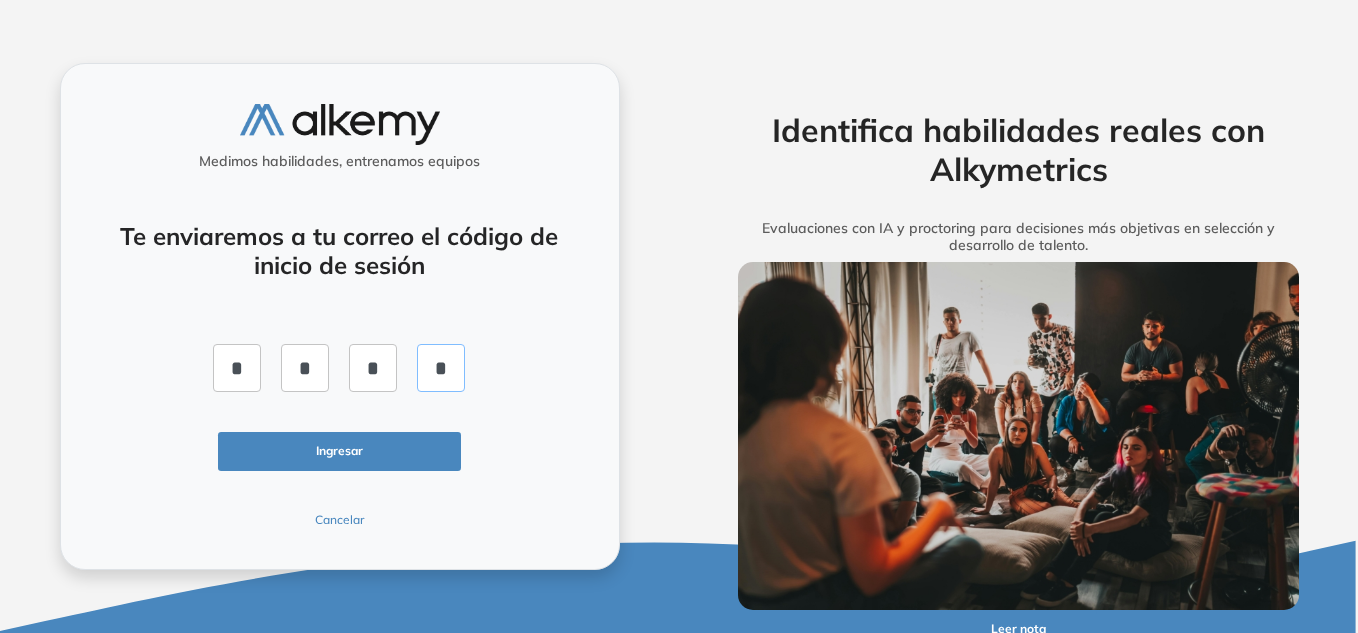 type on "*" 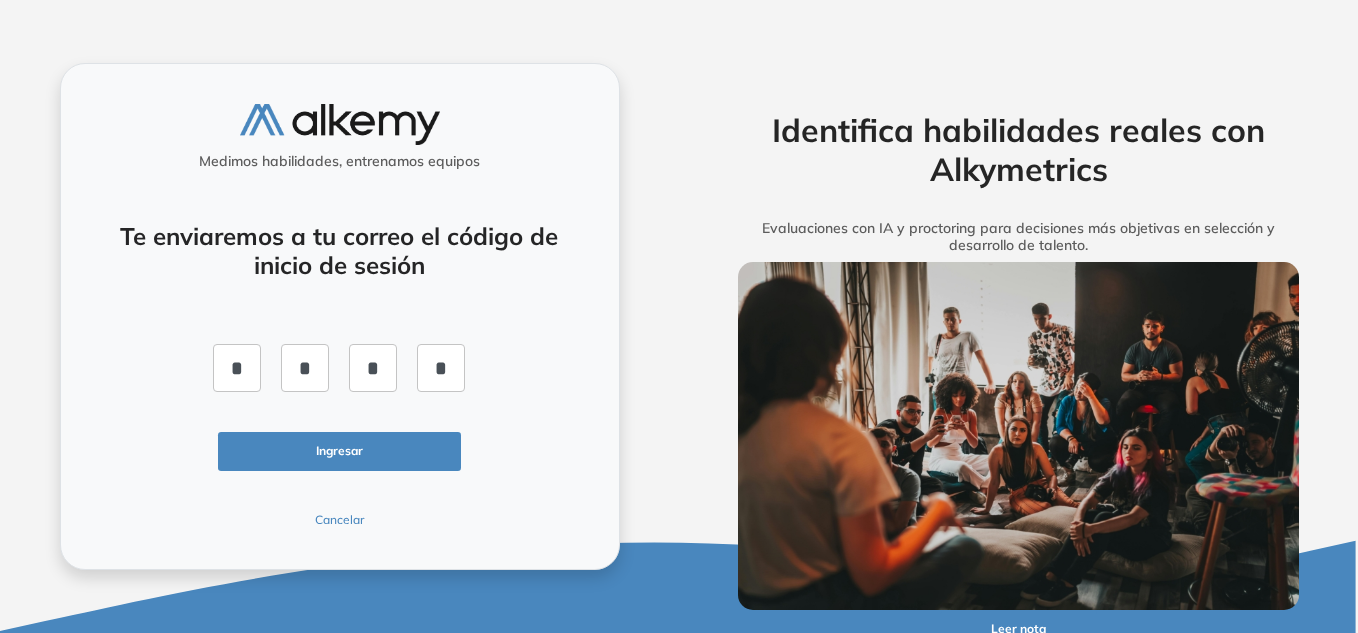 click on "Ingresar" at bounding box center [340, 451] 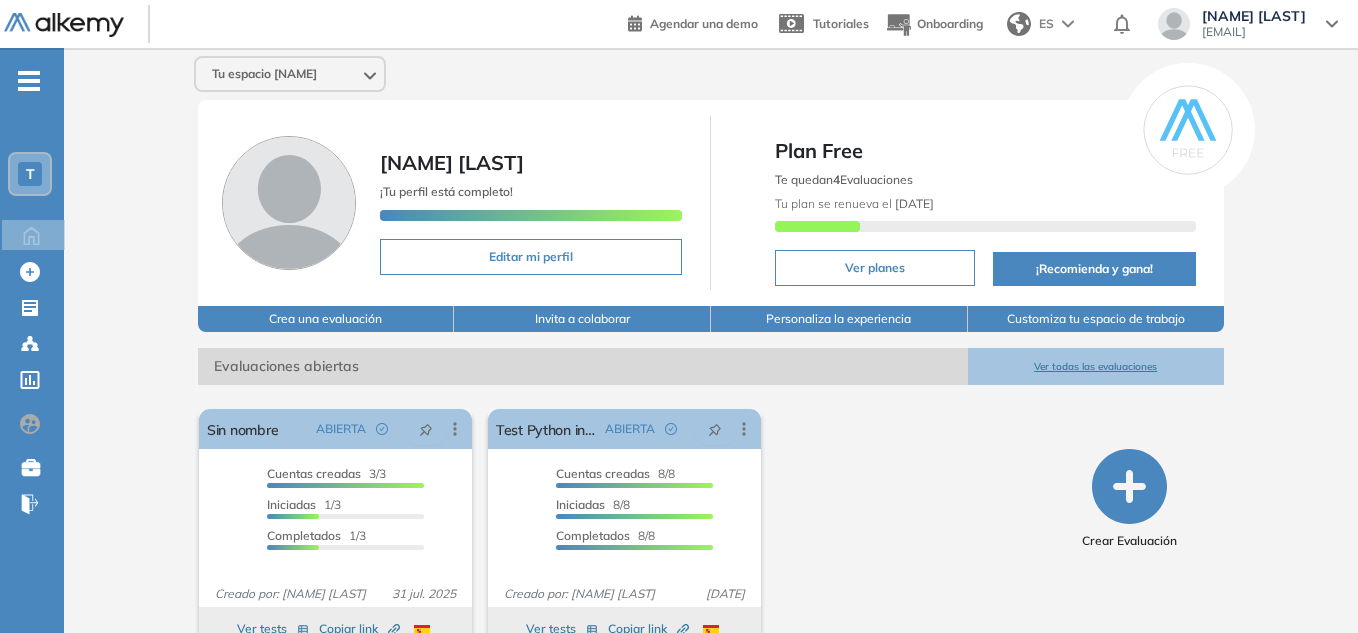 scroll, scrollTop: 42, scrollLeft: 0, axis: vertical 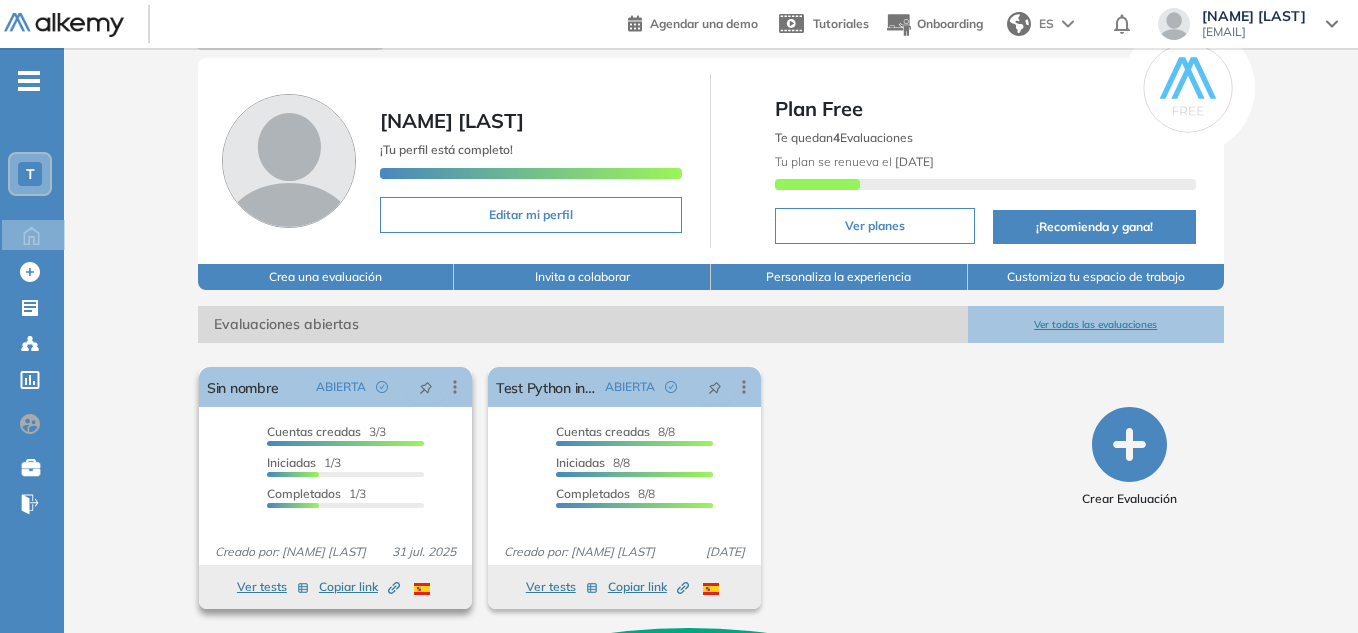 click on "Ver tests" at bounding box center [273, 587] 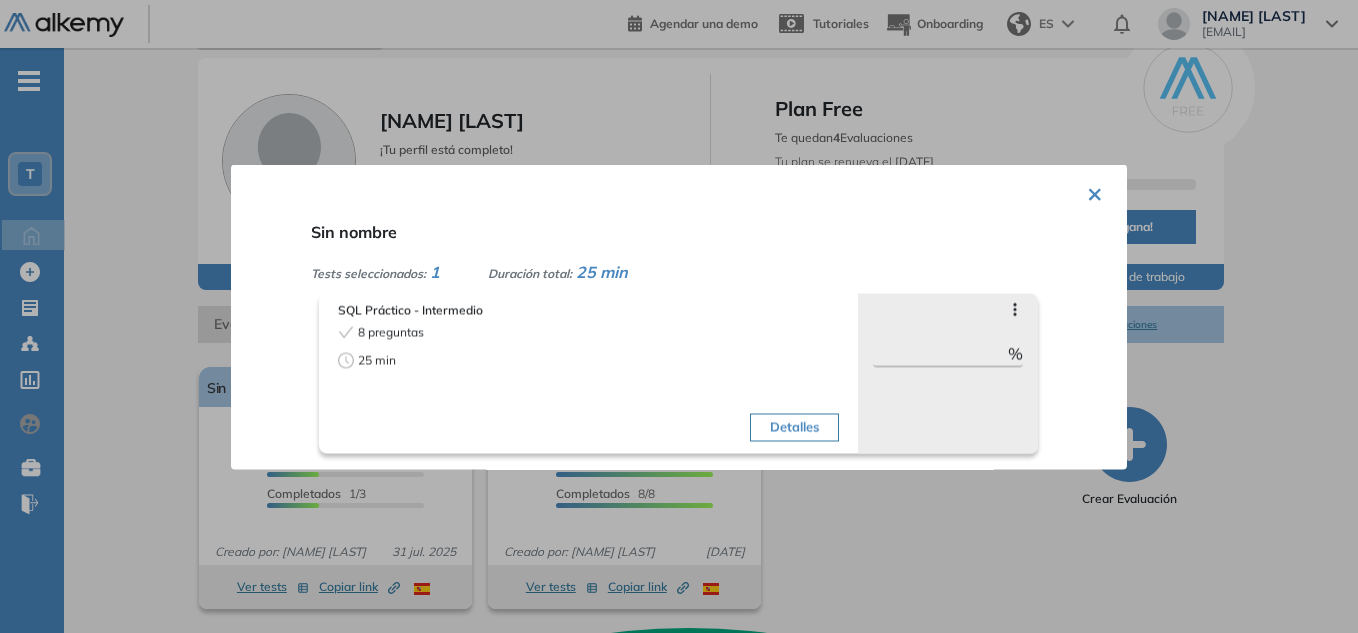 click on "×" at bounding box center [1095, 191] 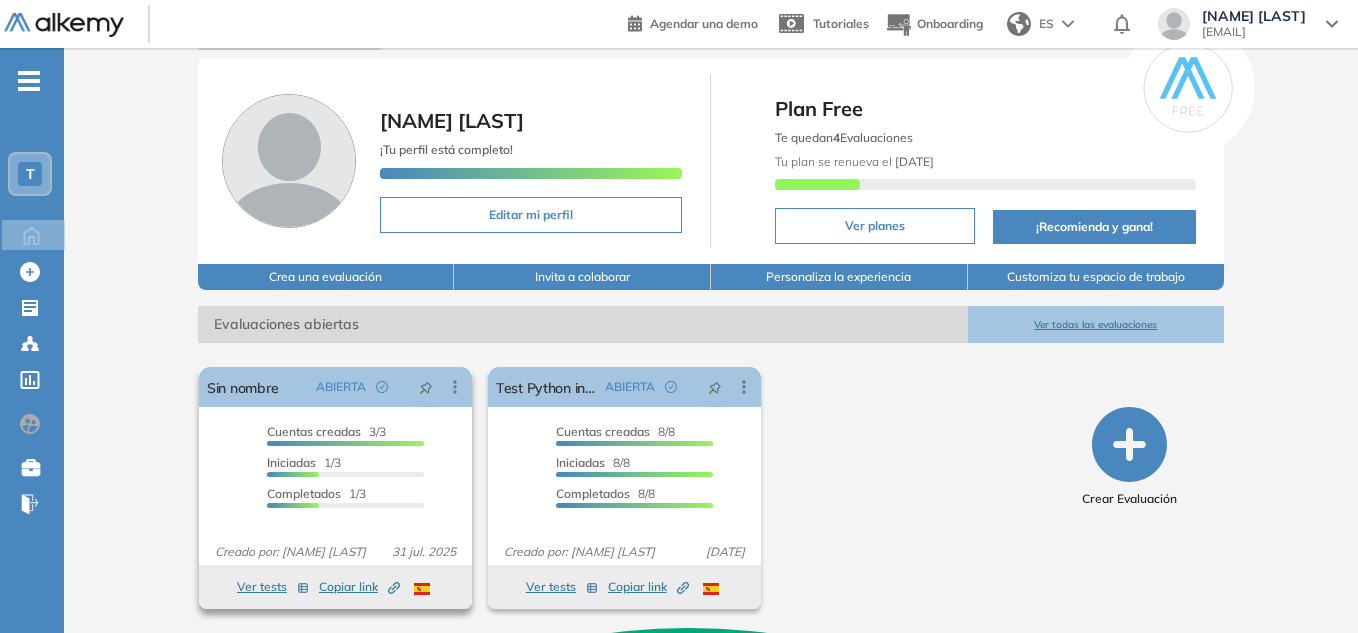 click on "Completados" at bounding box center [304, 493] 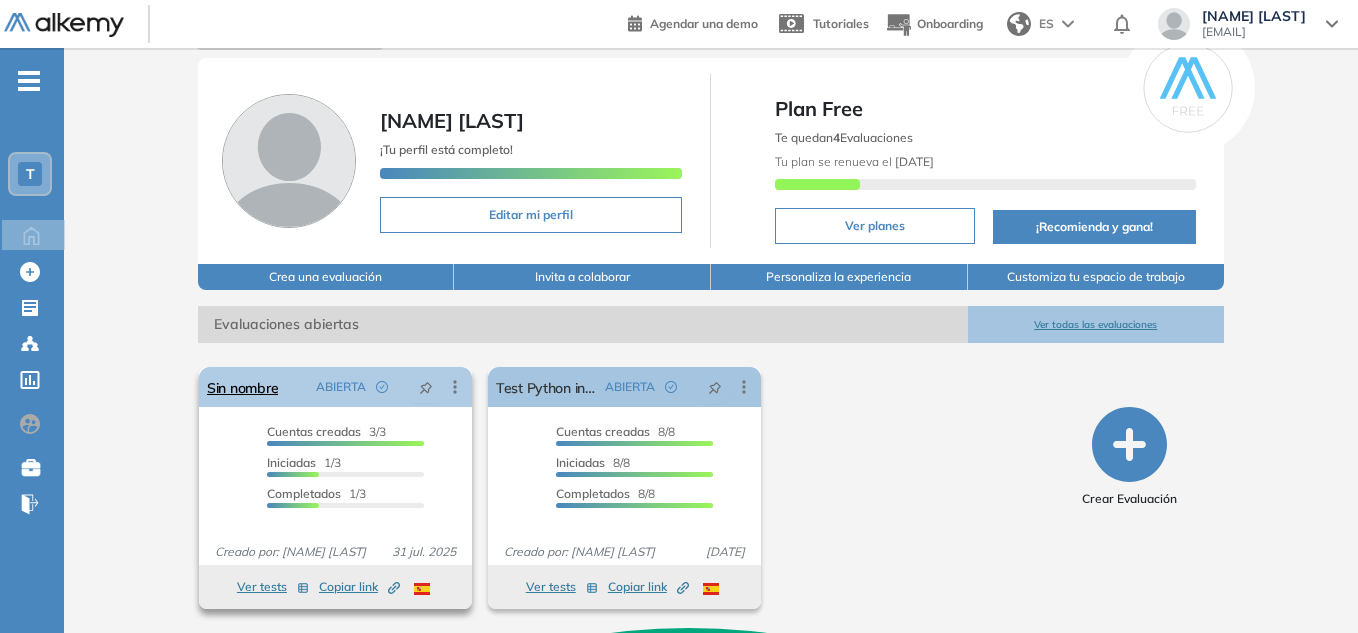 click 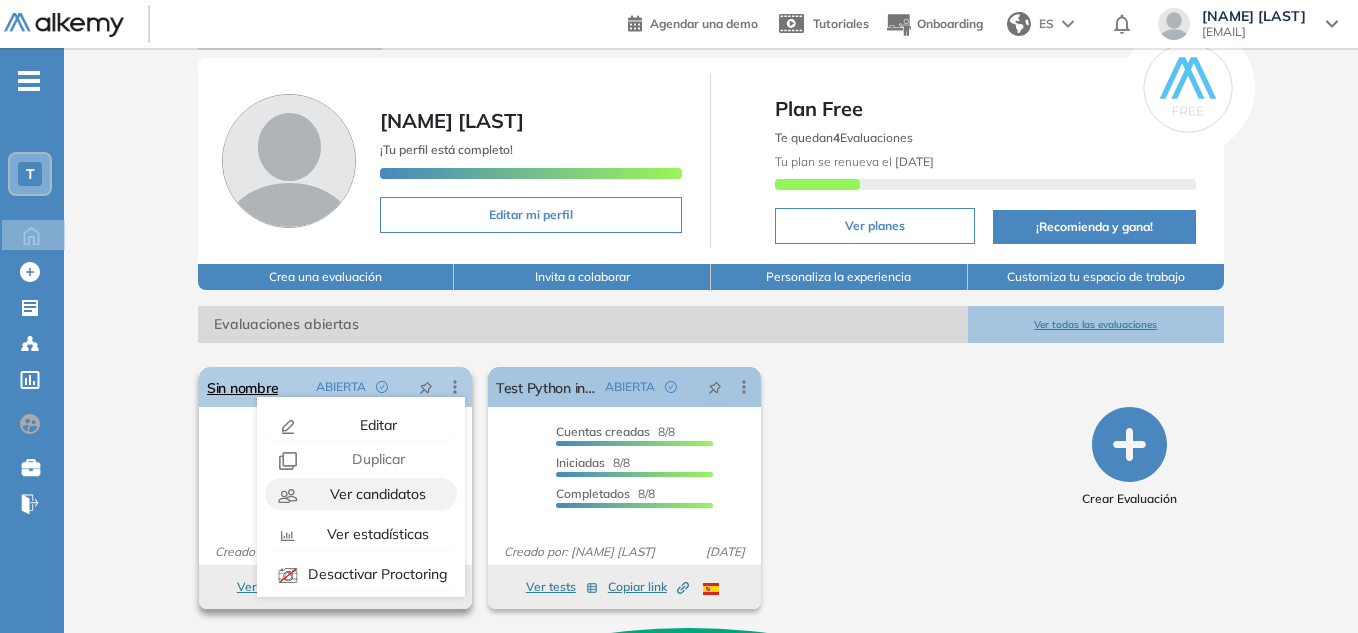 click on "Ver candidatos" at bounding box center (376, 494) 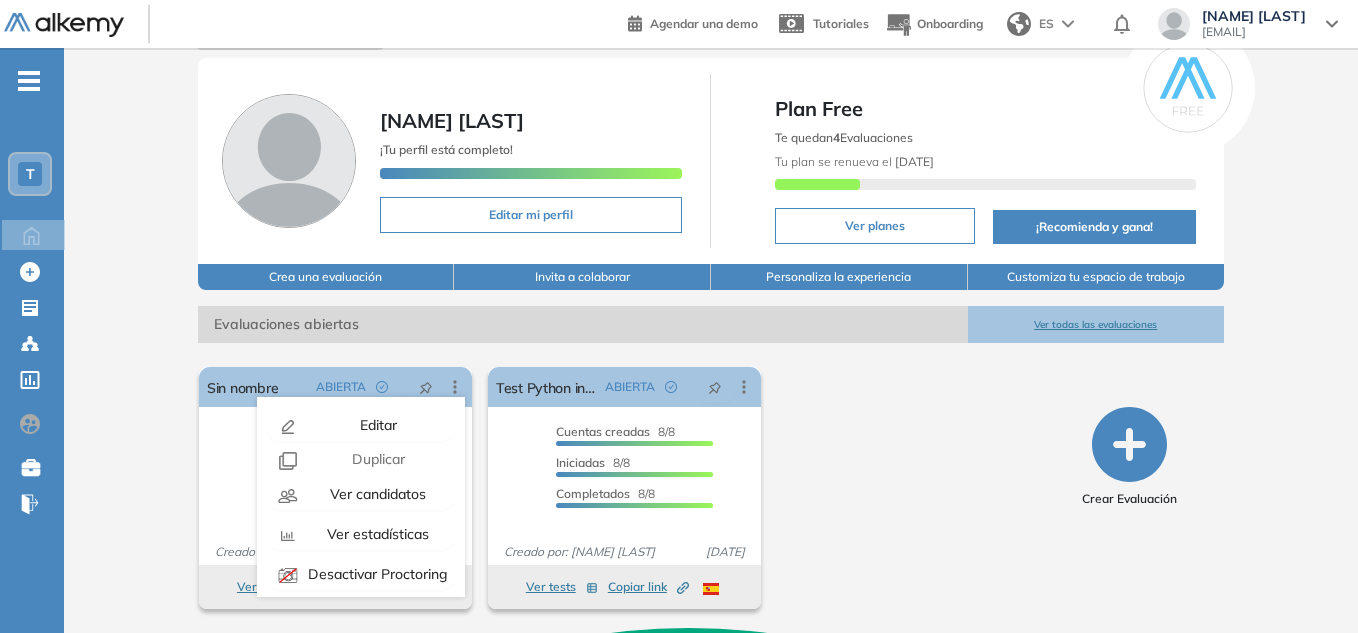 click on "Created by potrace 1.16, written by Peter Selinger 2001-2019 Copiar ID Publico Cuentas creadas 3/3 Prefiltrados 0/3 Iniciadas 1/3 Completados 1/3 Invitaciones enviadas 3 Invitados Evaluación completada 1 veces Fecha límite Sin fecha límite Creado por:  [NAME]  [LAST] 31 jul. 2025 Ver tests Copiar link Created by potrace 1.16, written by Peter Selinger 2001-2019 El proctoring será activado ¡Importante!: Los usuarios que ya realizaron la evaluación no tendrán registros del proctoring Cancelar operación Activar Test Python intermedio ABIERTA Editar Entendido Duplicar 8/8" at bounding box center [624, 488] 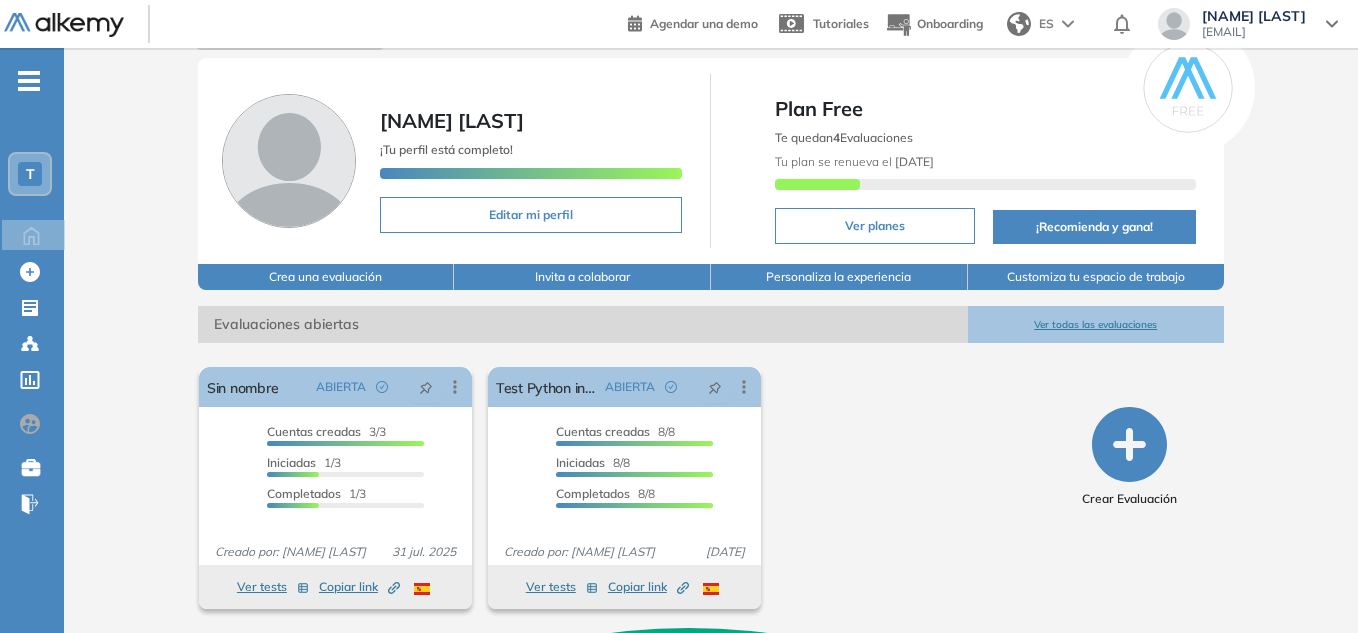 click on "Ver todas las evaluaciones" at bounding box center [1096, 324] 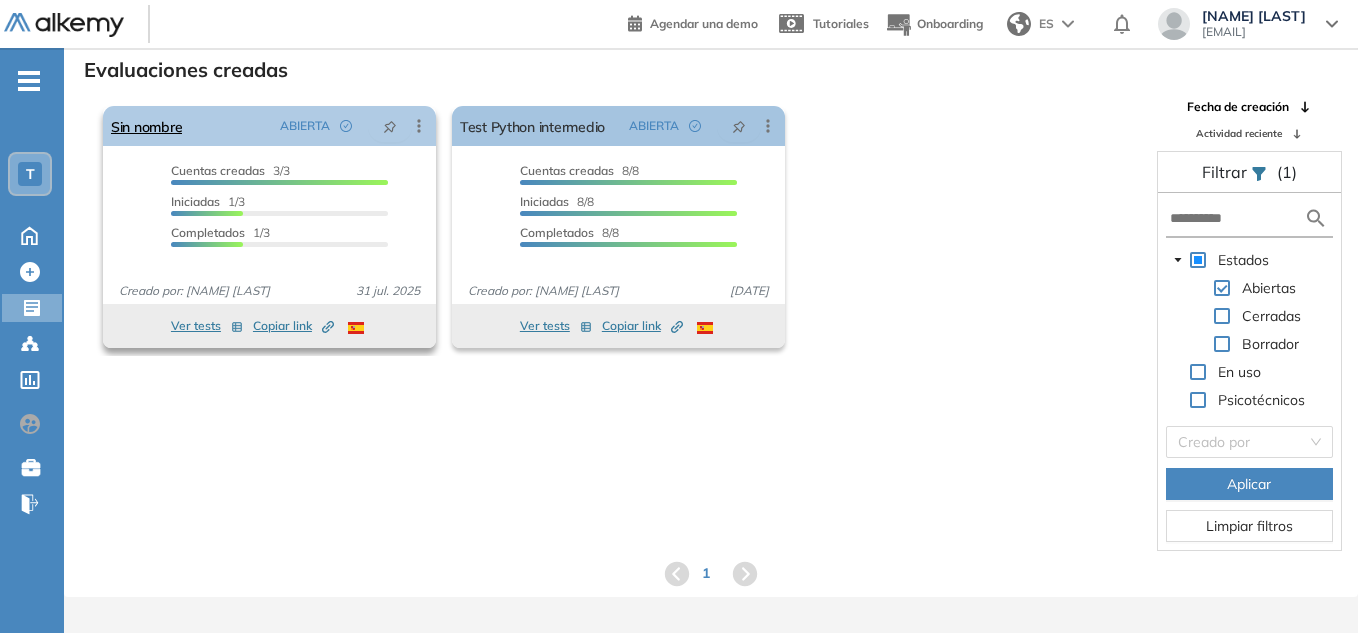 click 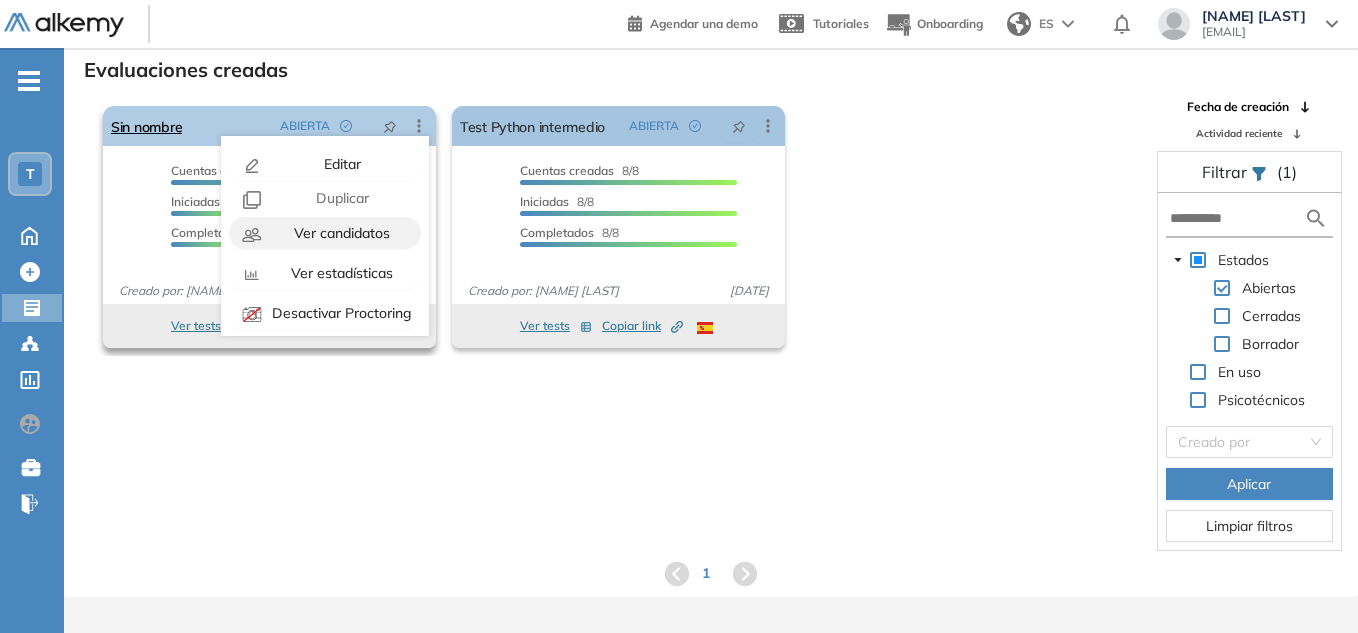 click on "Ver candidatos" at bounding box center [340, 233] 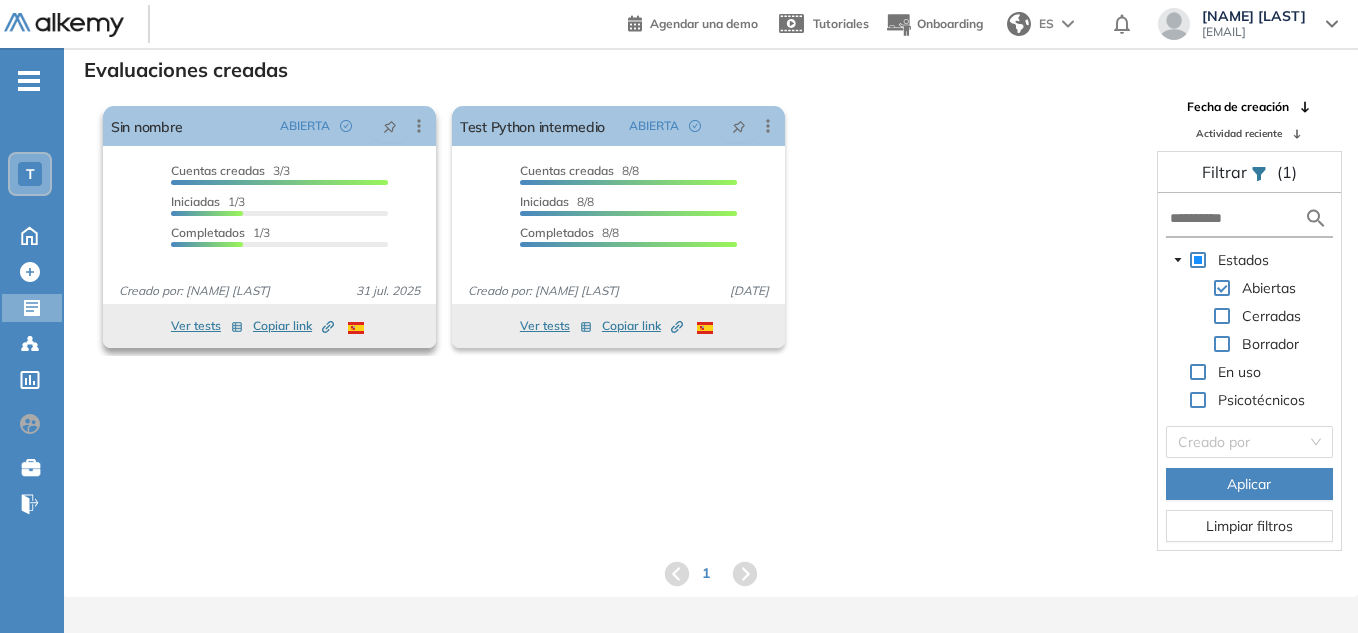 click on "Ver tests" at bounding box center (207, 326) 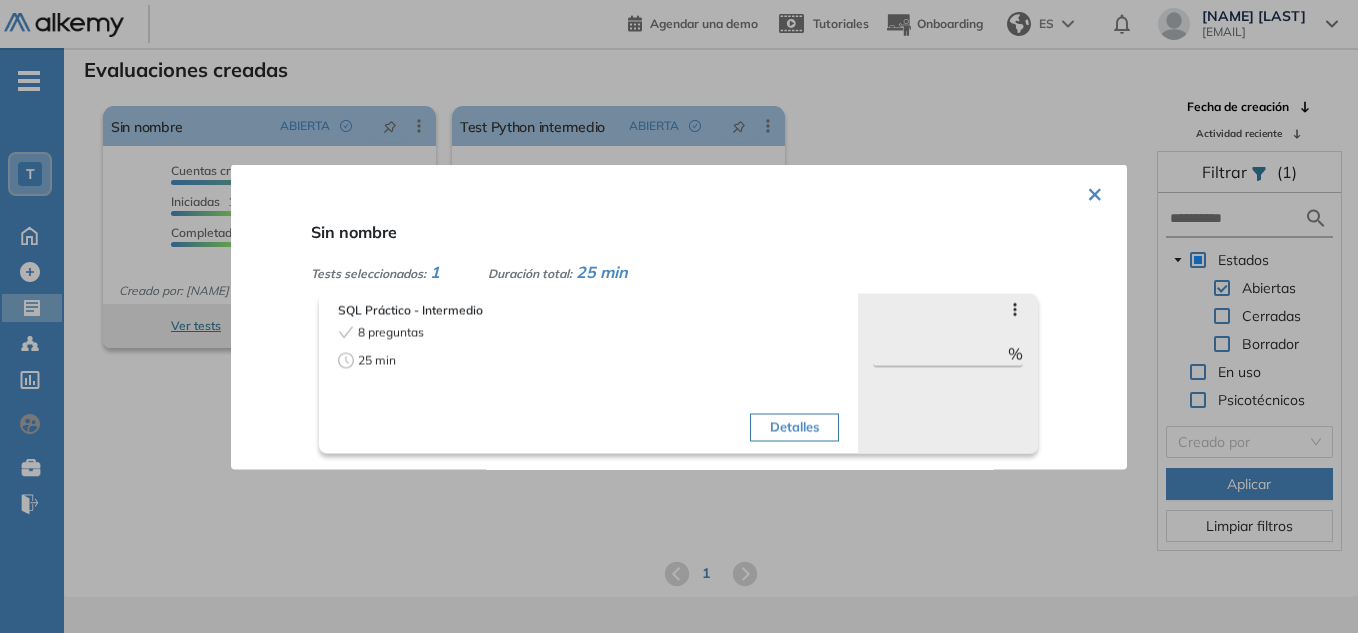 click on "×" at bounding box center [1095, 191] 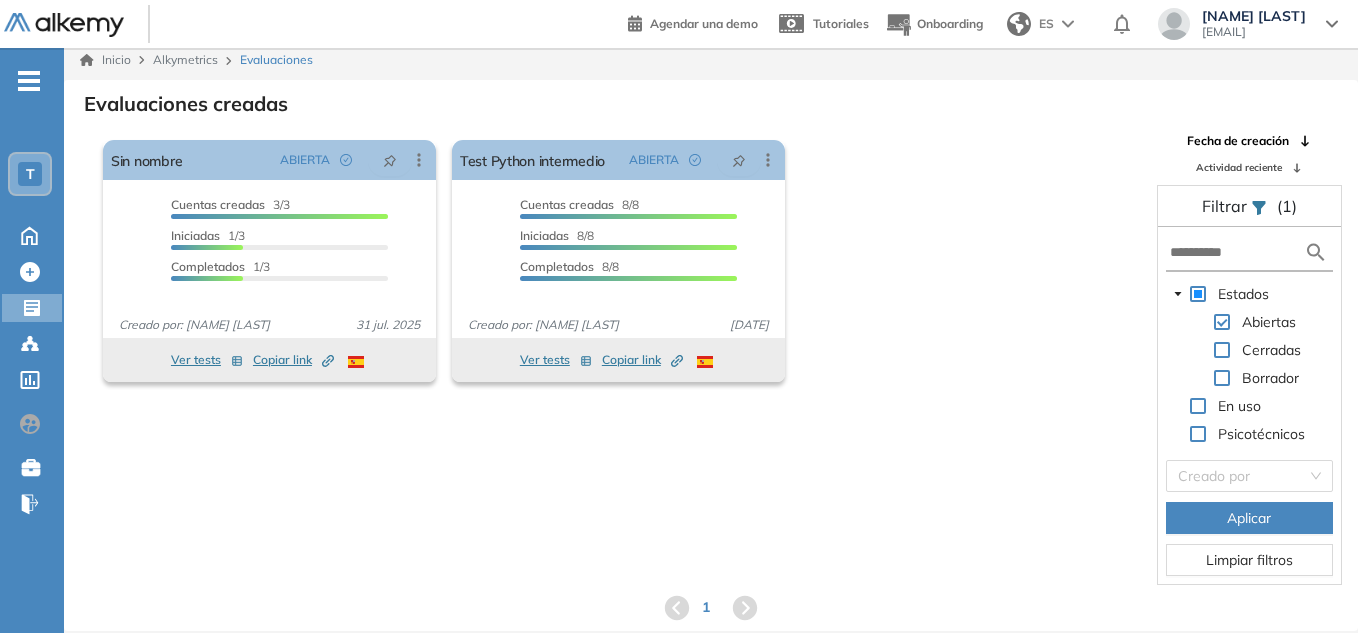 scroll, scrollTop: 0, scrollLeft: 0, axis: both 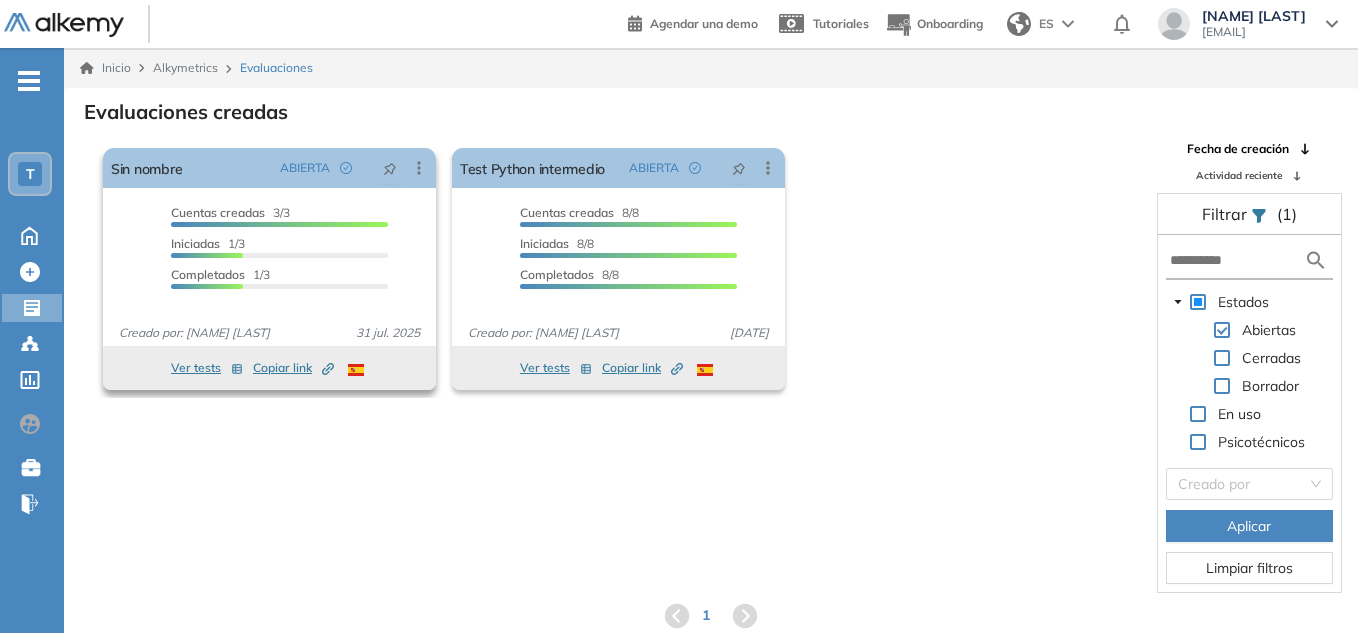 click on "Completados 1/3" at bounding box center (220, 274) 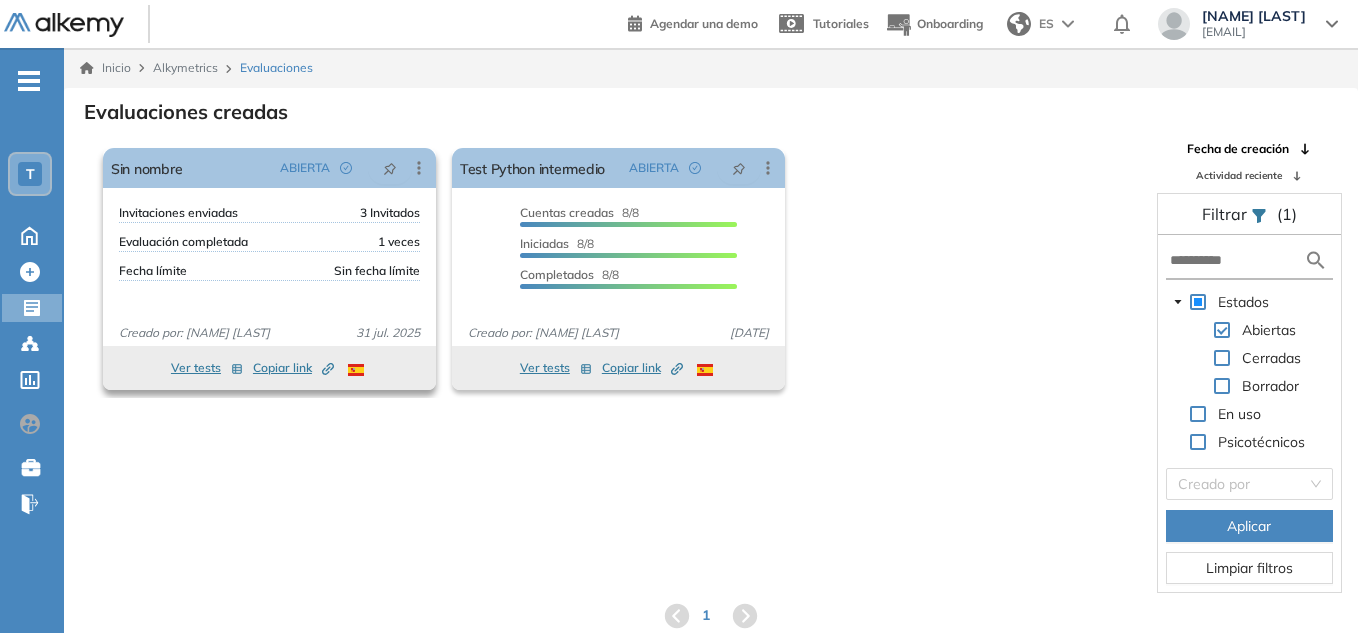 click on "1 veces" at bounding box center [399, 242] 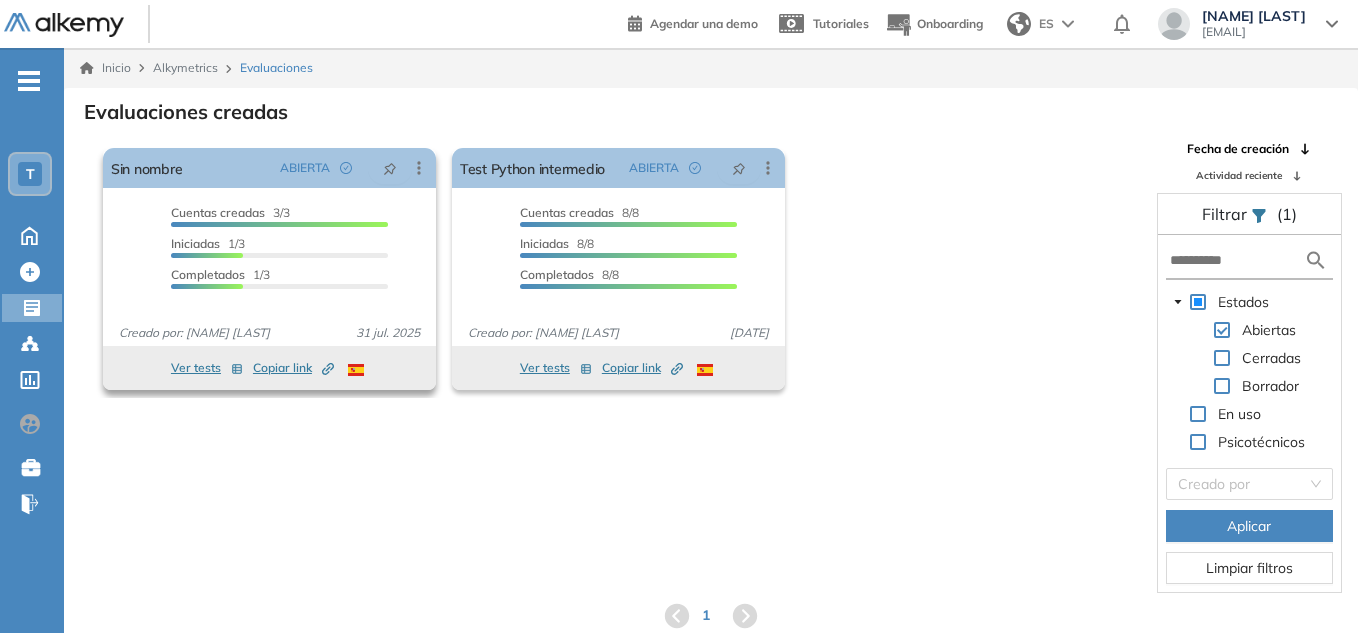 click on "Cuentas creadas 3/3 Prefiltrados 0/3 Iniciadas 1/3 Completados 1/3" at bounding box center (269, 256) 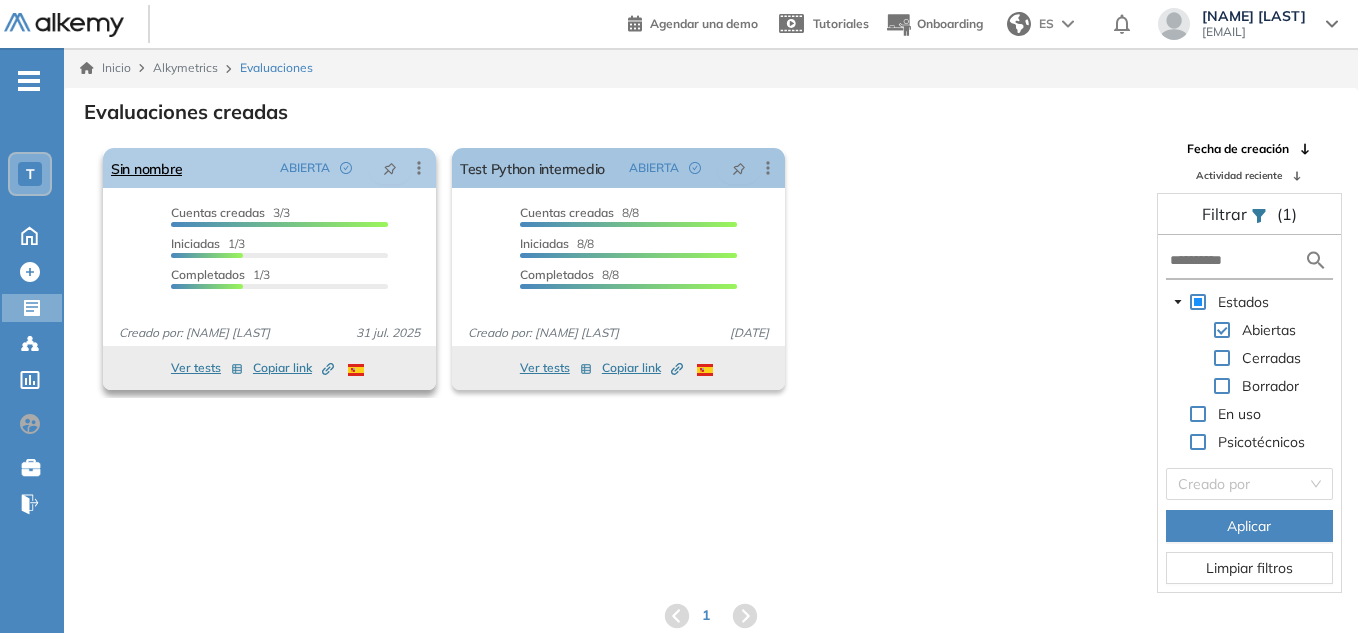 click 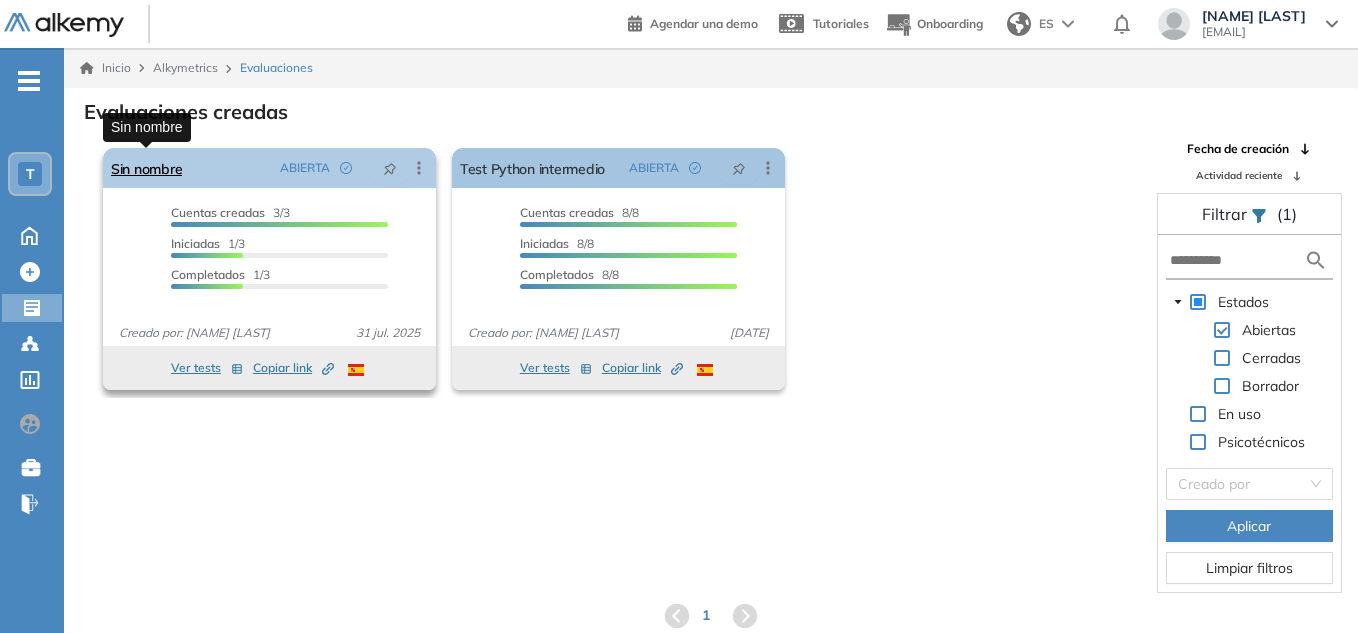 click on "Sin nombre" at bounding box center [146, 168] 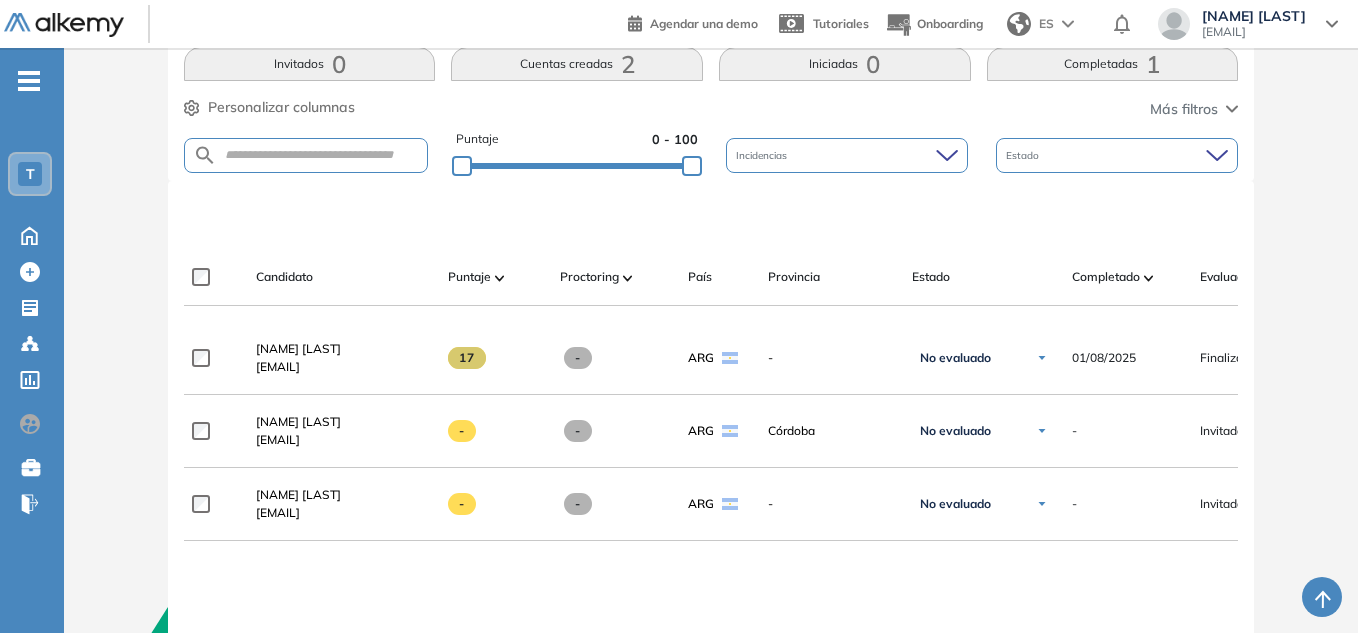 scroll, scrollTop: 349, scrollLeft: 0, axis: vertical 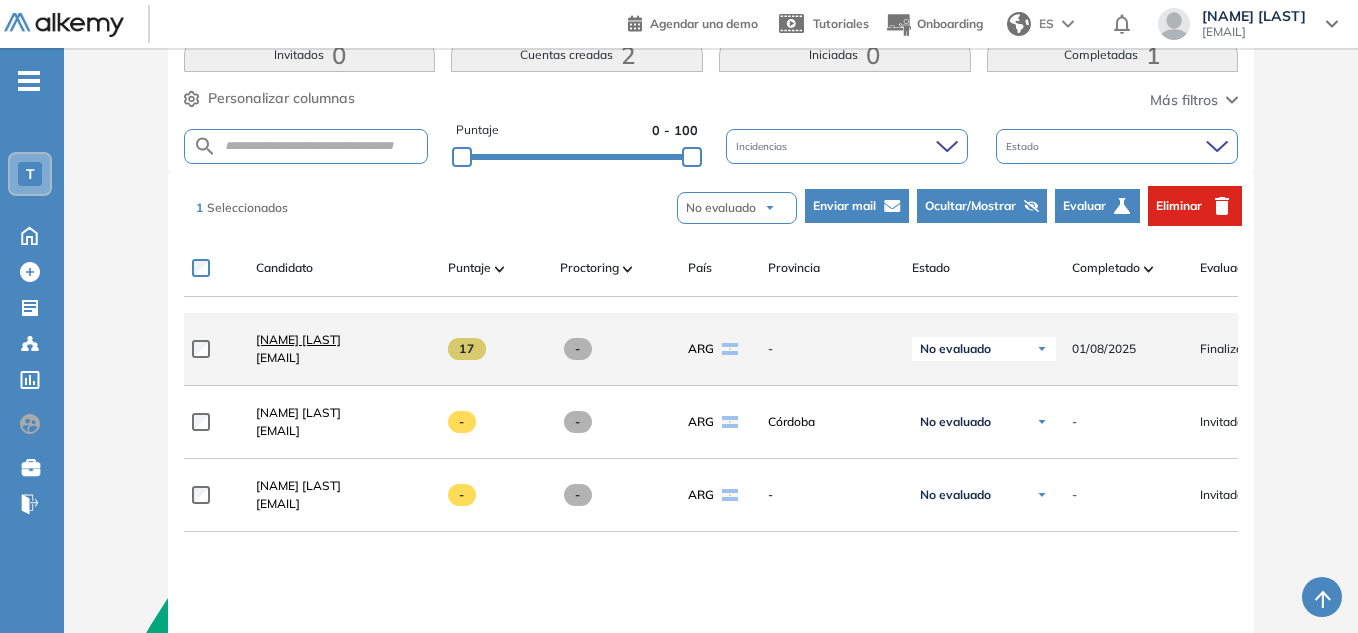 click on "[NAME] [LAST]" at bounding box center (298, 340) 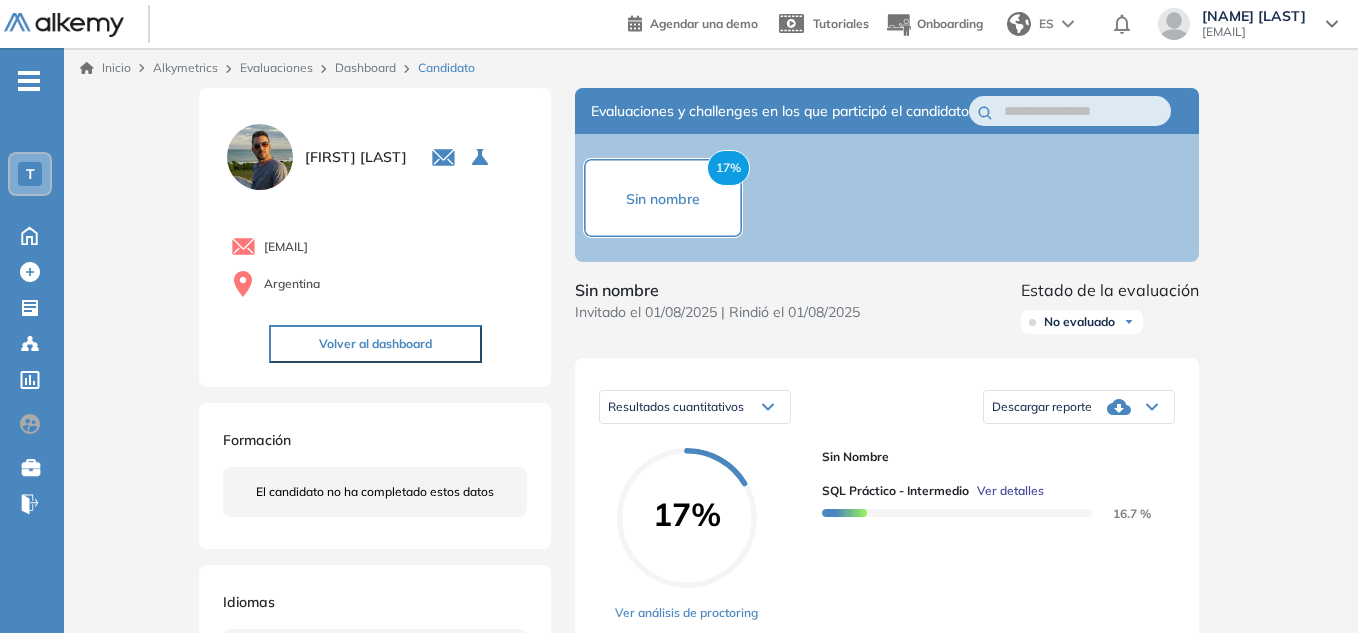 click on "Descargar reporte" at bounding box center [1079, 407] 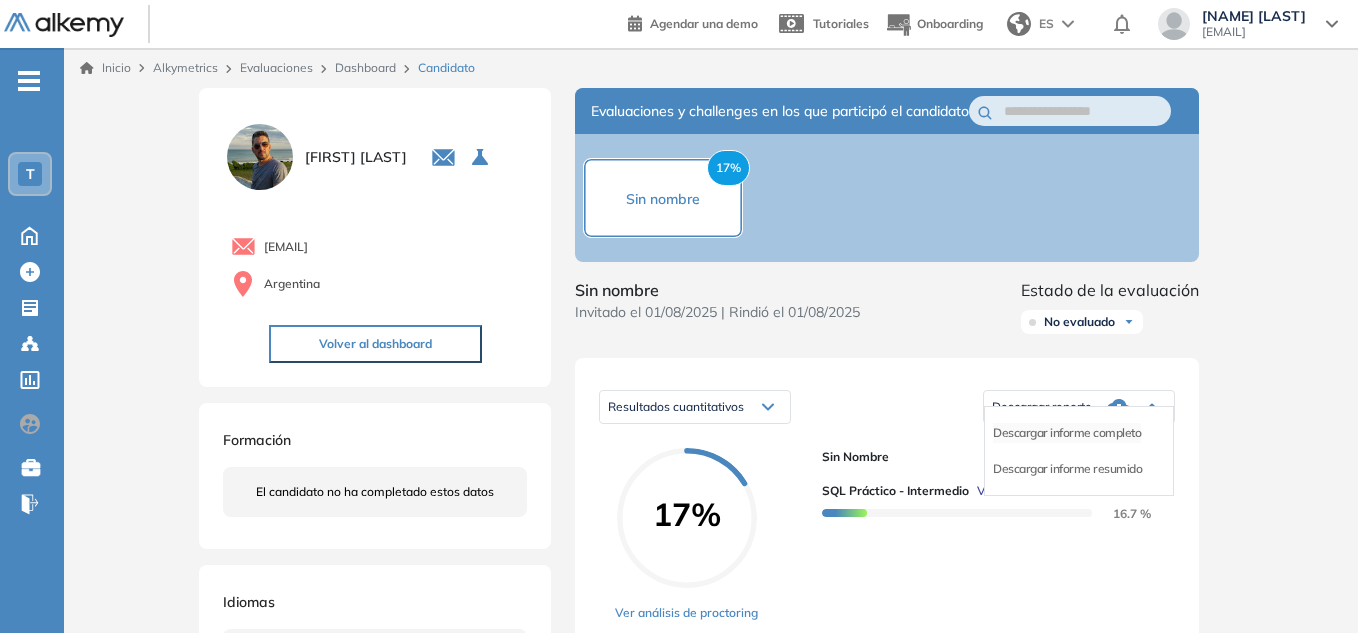 click on "Descargar informe completo" at bounding box center [1067, 433] 